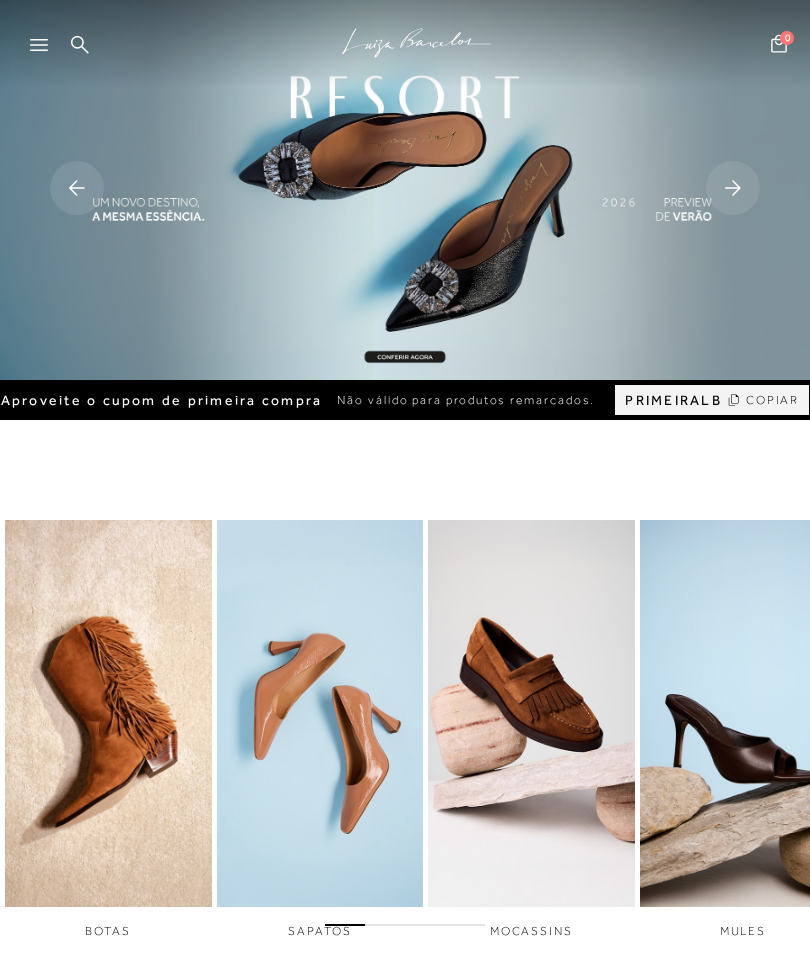 scroll, scrollTop: 0, scrollLeft: 0, axis: both 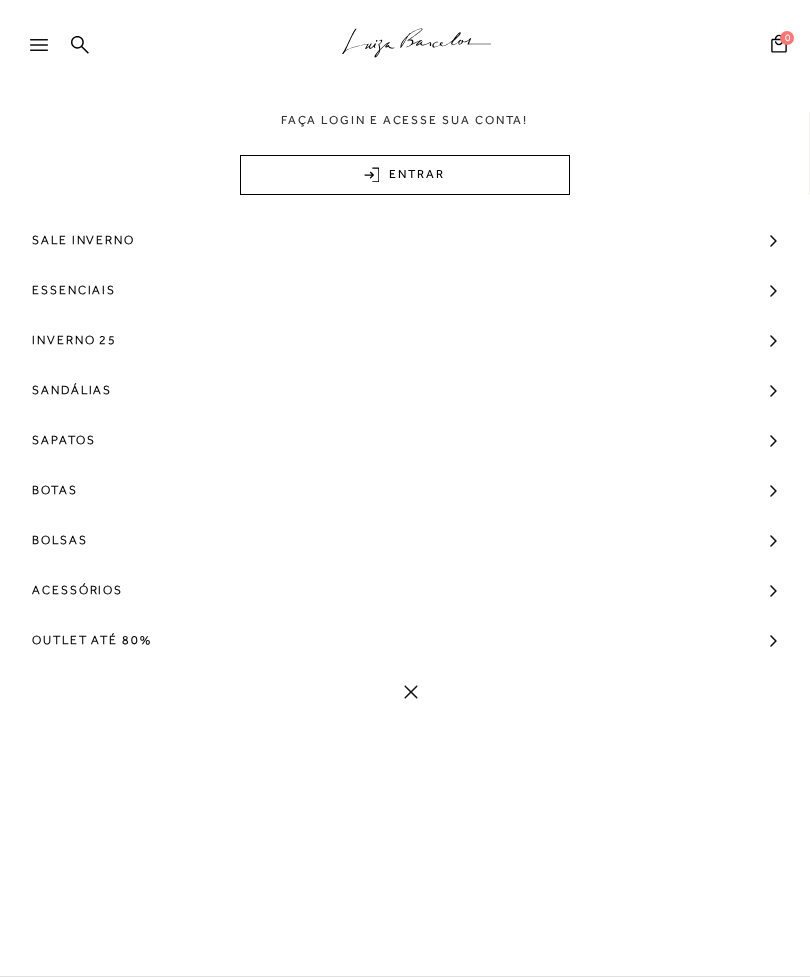 click on "ENTRAR" at bounding box center (405, 175) 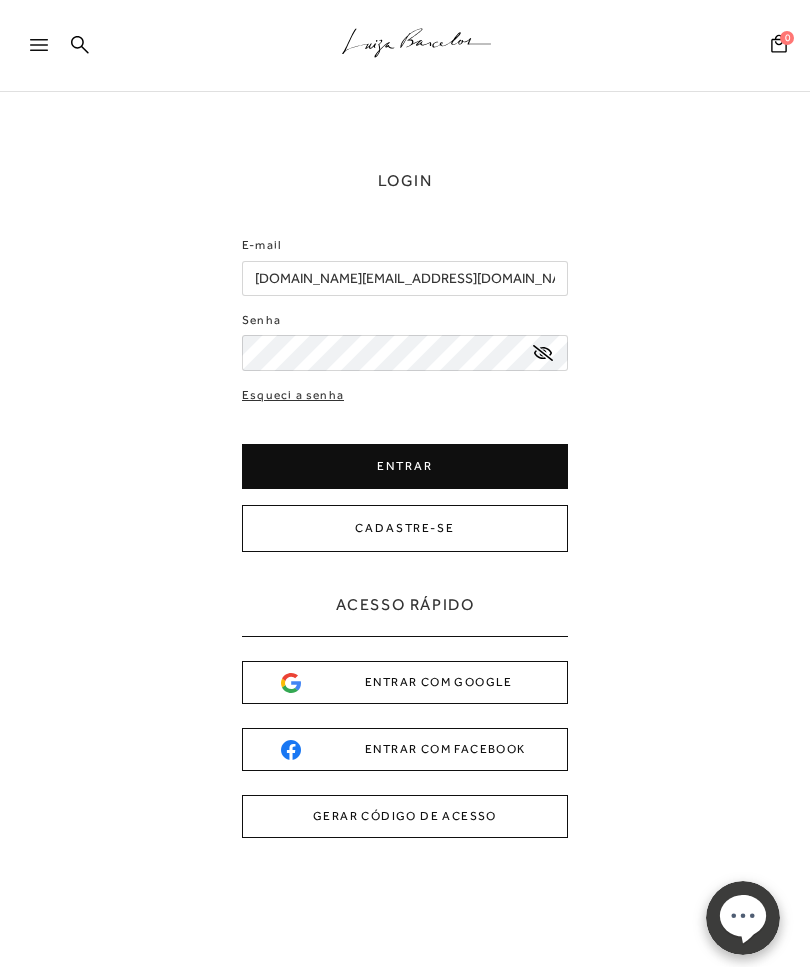 scroll, scrollTop: 0, scrollLeft: 0, axis: both 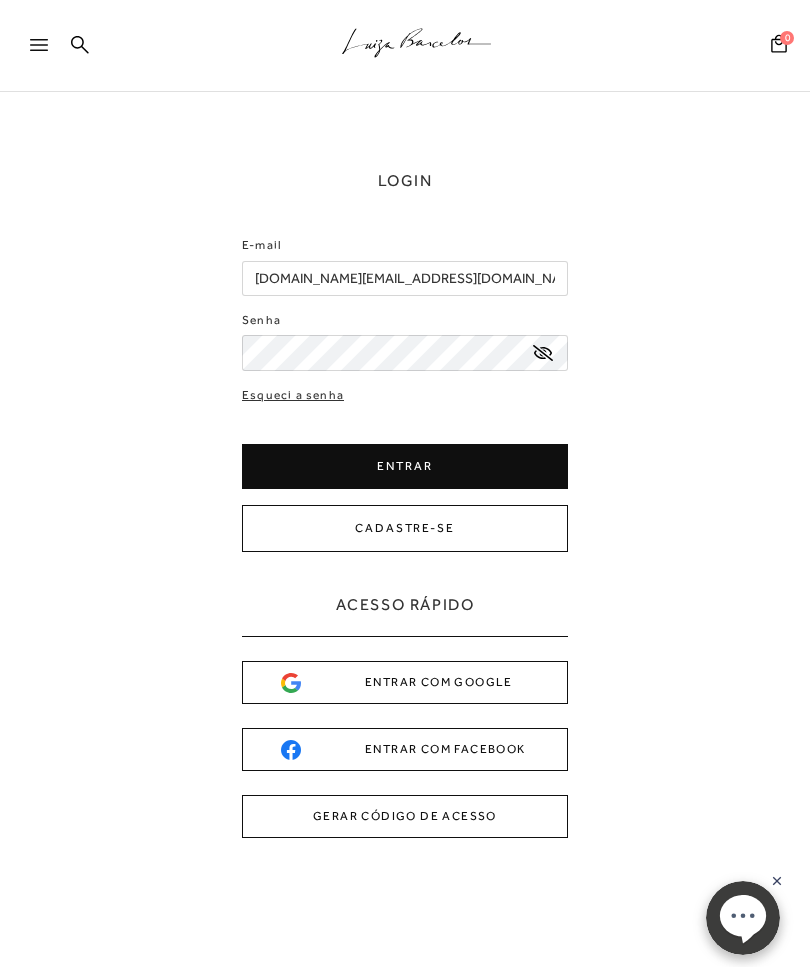 click on "ENTRAR" at bounding box center [405, 466] 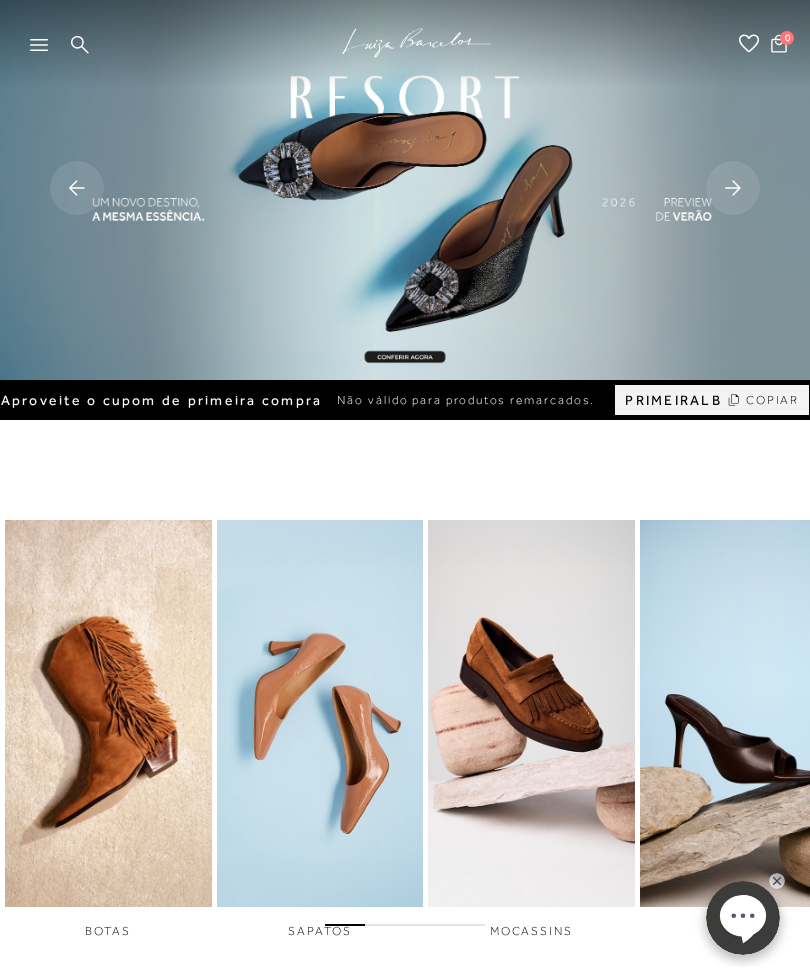 scroll, scrollTop: 0, scrollLeft: 0, axis: both 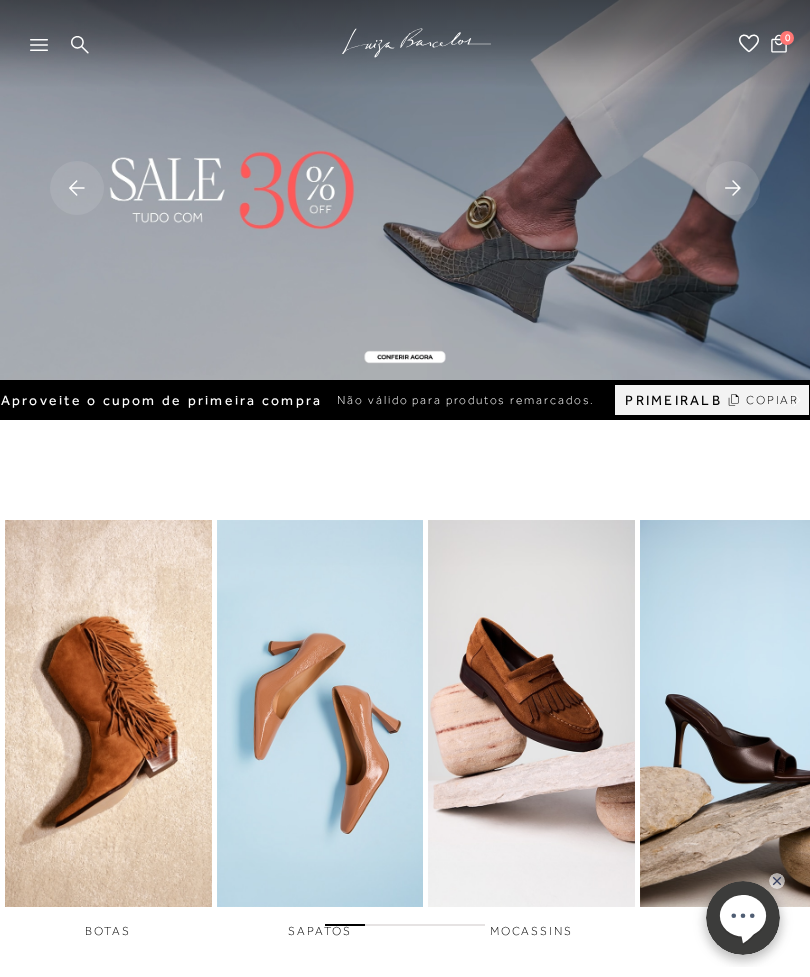 click 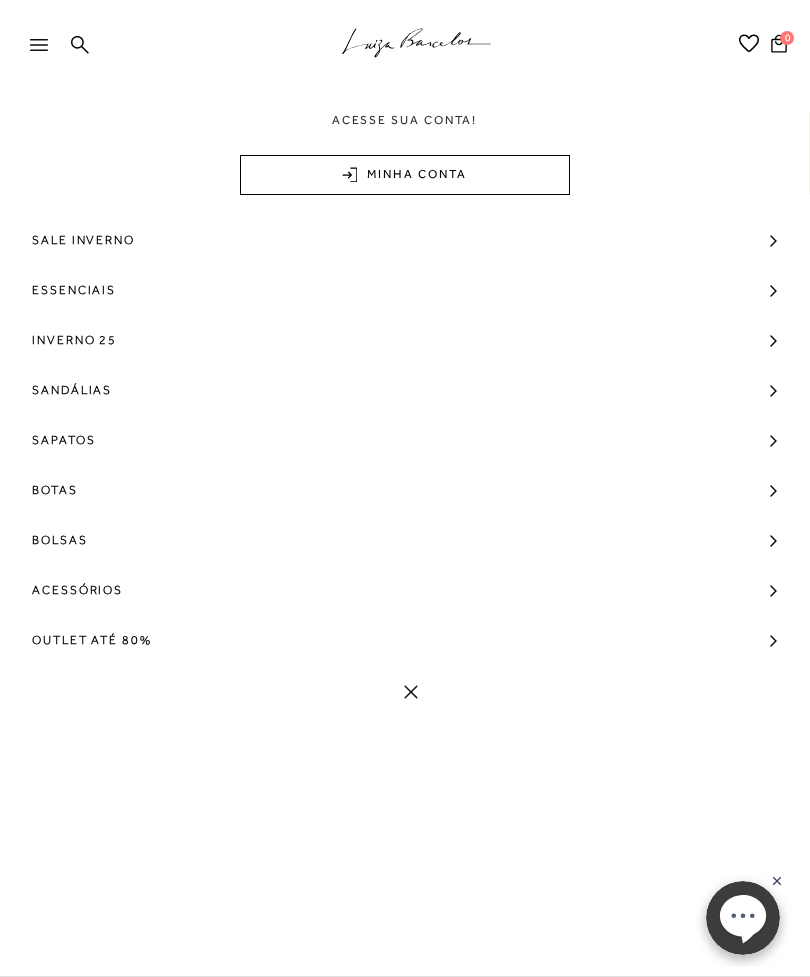 click 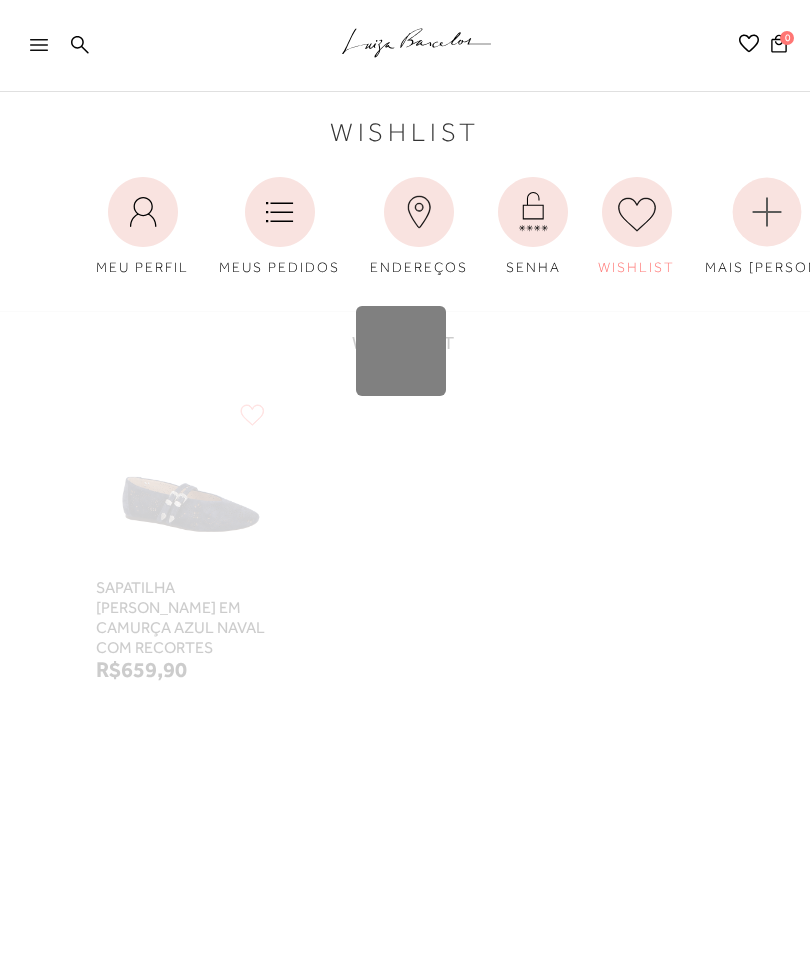 scroll, scrollTop: 0, scrollLeft: 0, axis: both 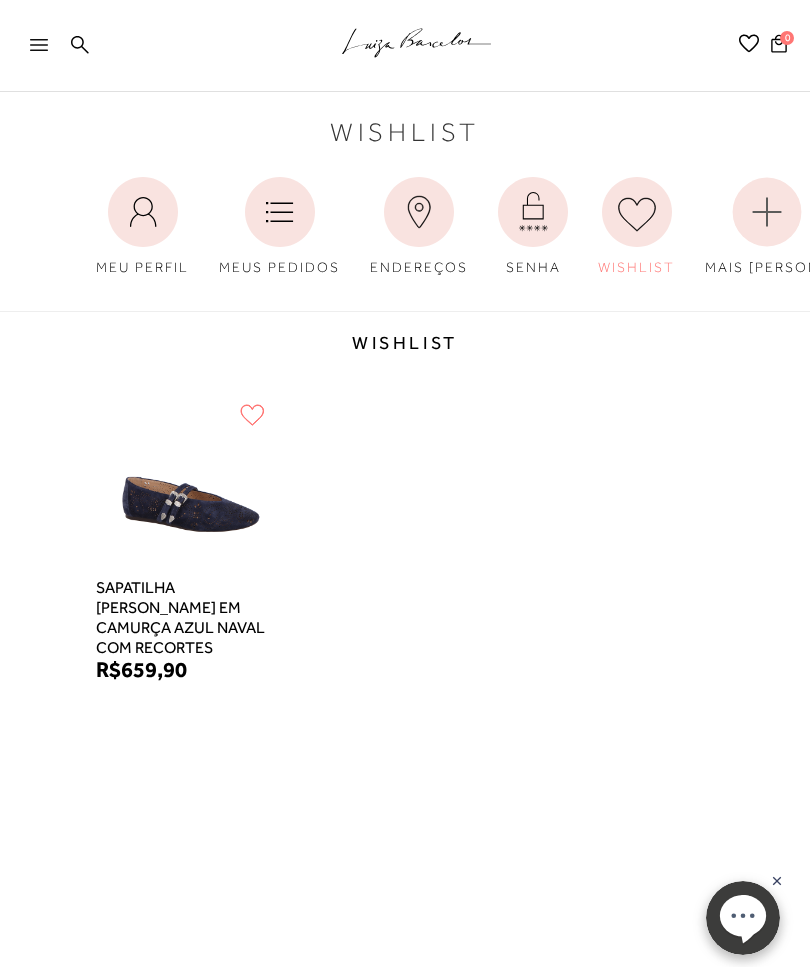 click at bounding box center [188, 483] 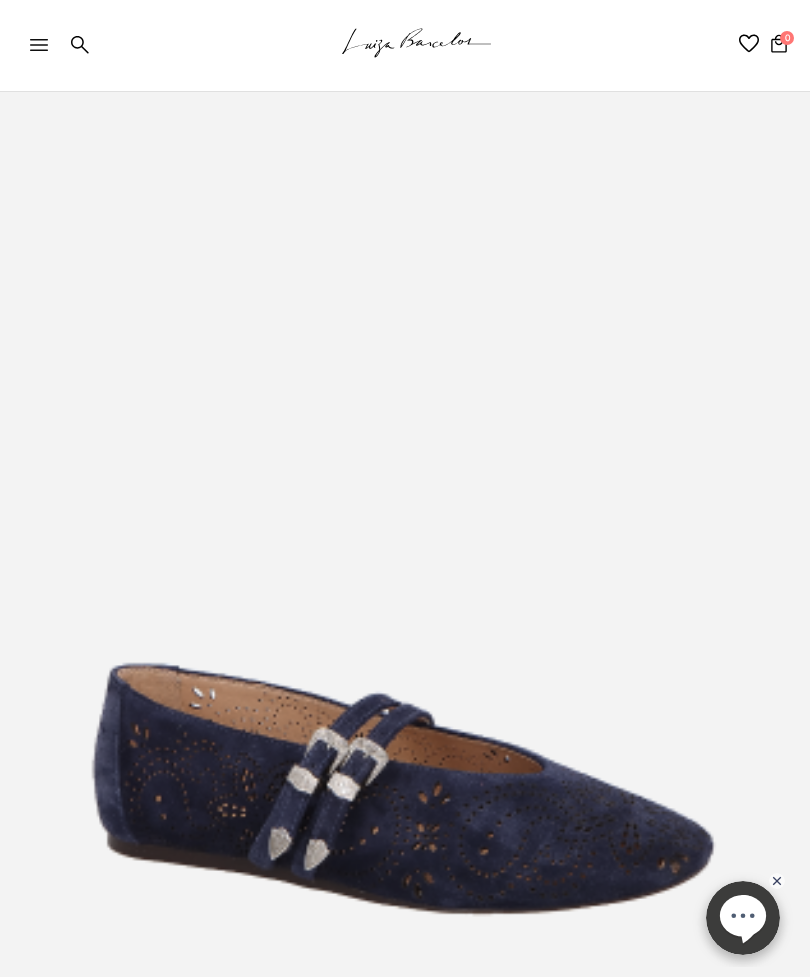 scroll, scrollTop: 0, scrollLeft: 0, axis: both 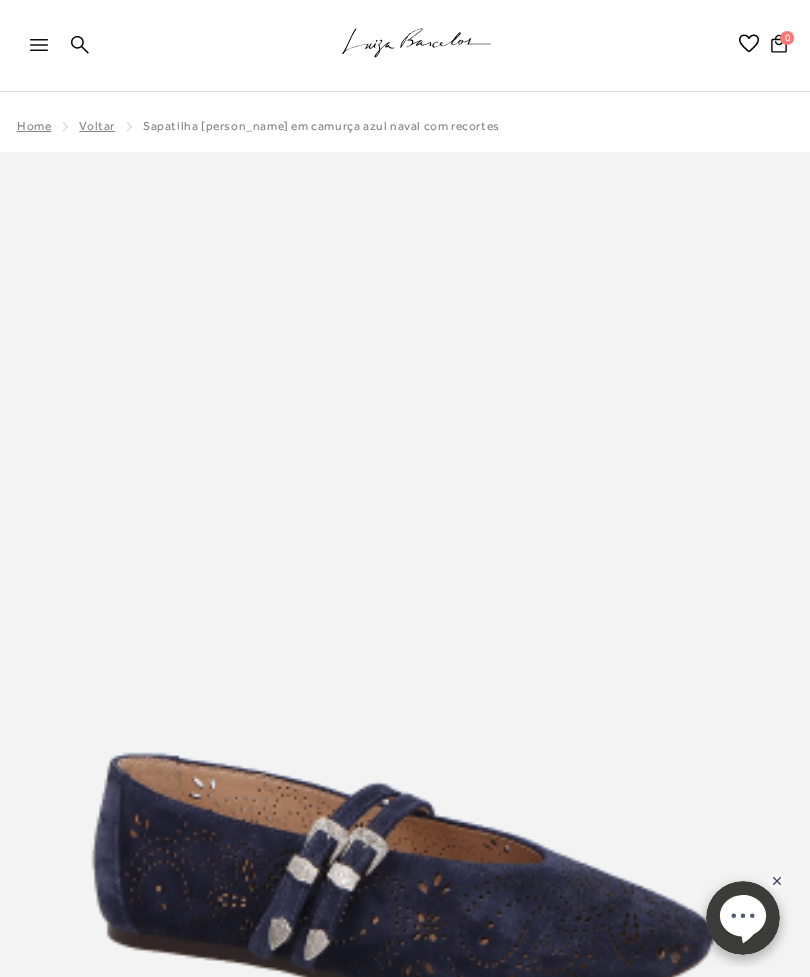 click 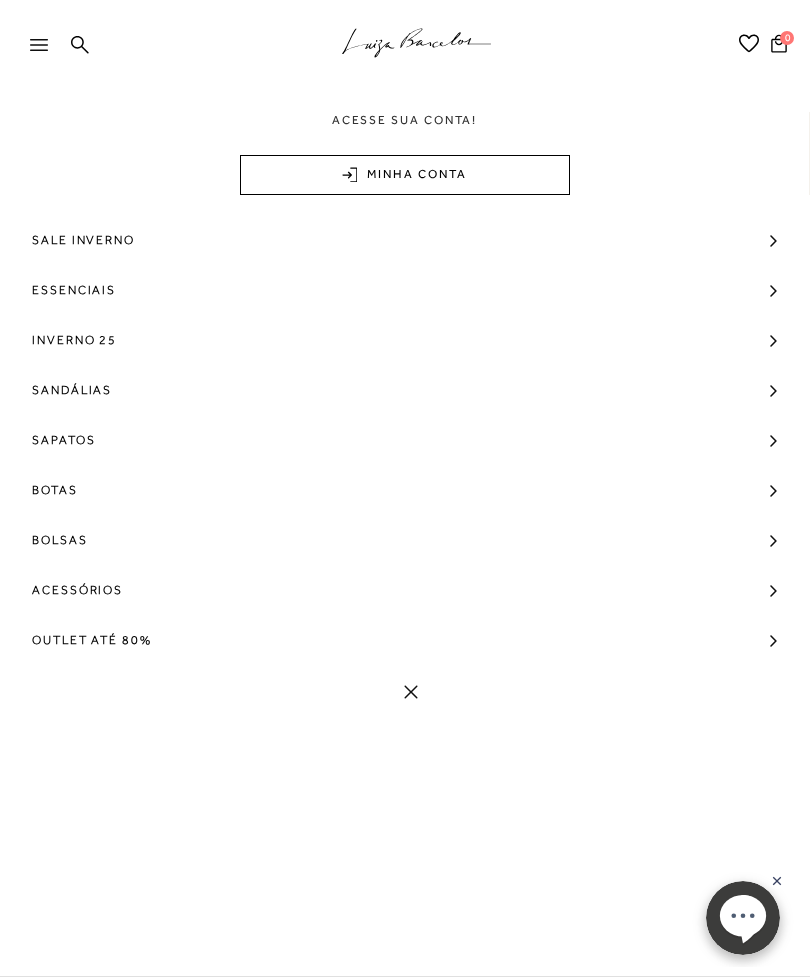 click on "Sapatos" at bounding box center (405, 440) 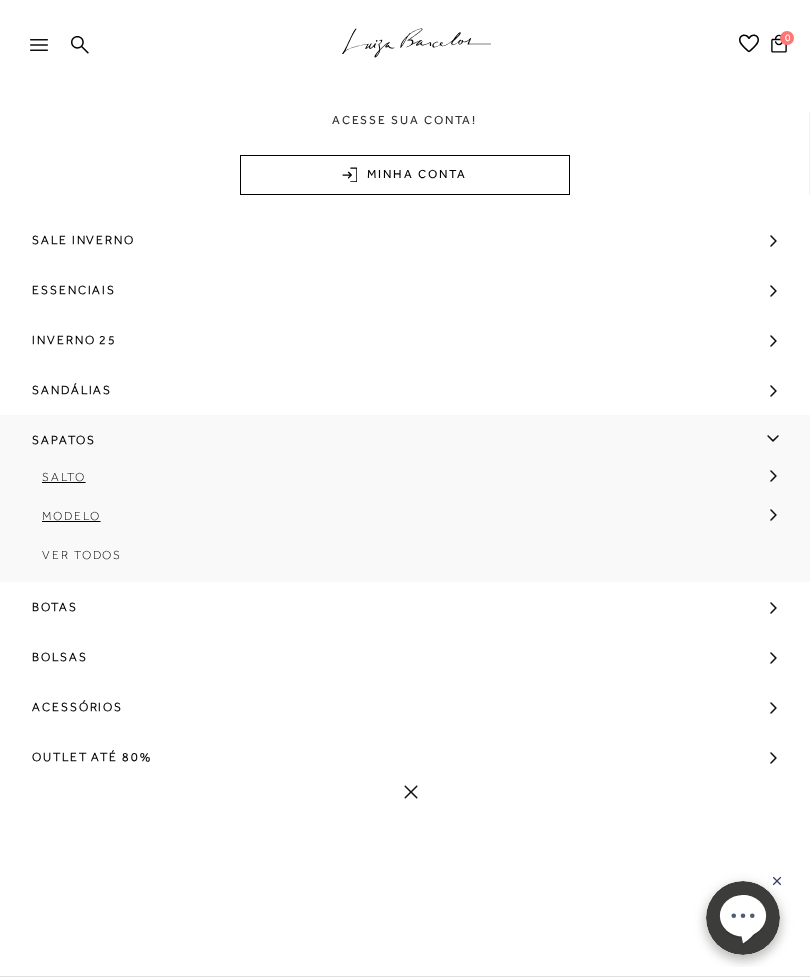 click on "Modelo" at bounding box center [398, 523] 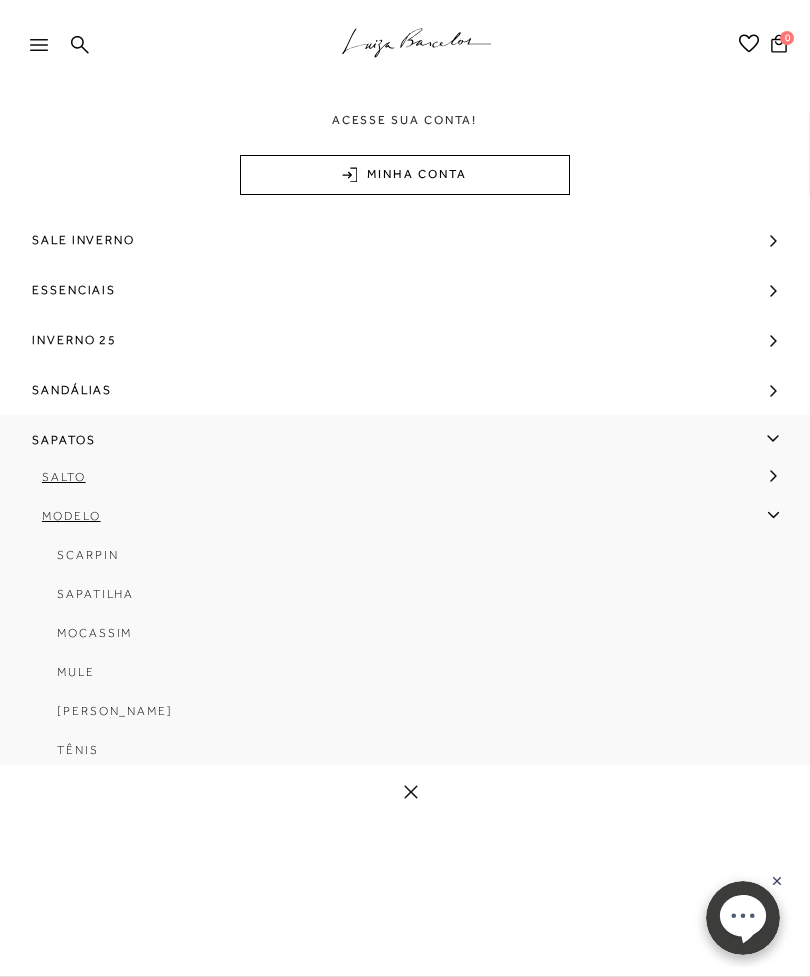 click on "Sapatilha" at bounding box center [398, 601] 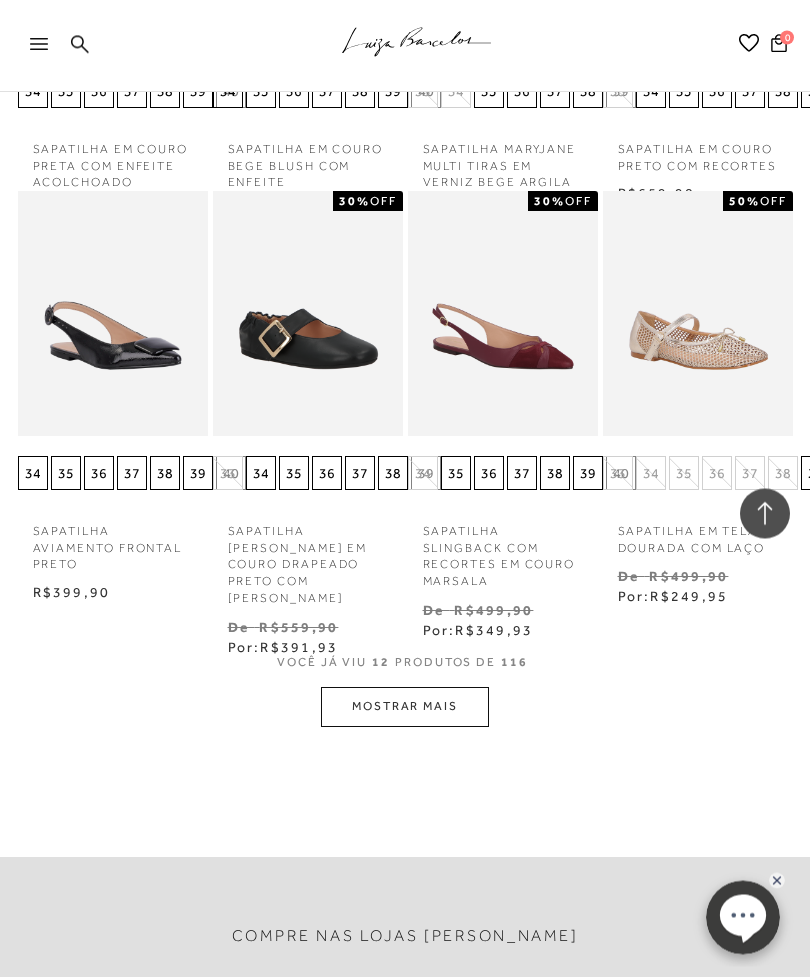 scroll, scrollTop: 897, scrollLeft: 0, axis: vertical 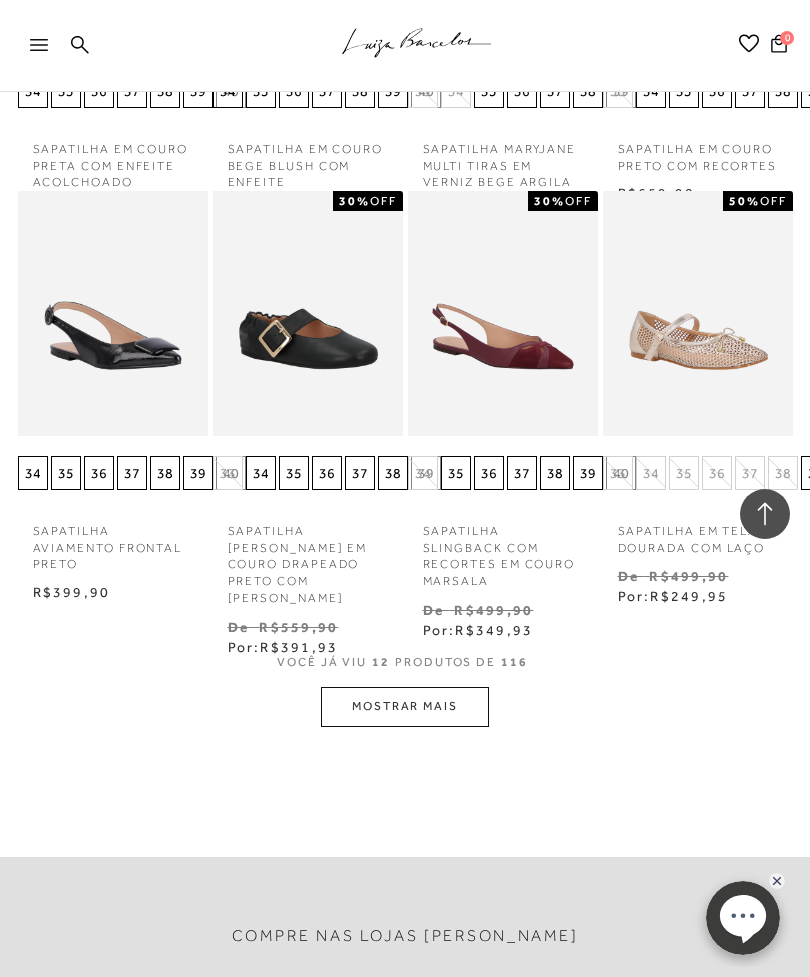 click on "MOSTRAR MAIS" at bounding box center (405, 706) 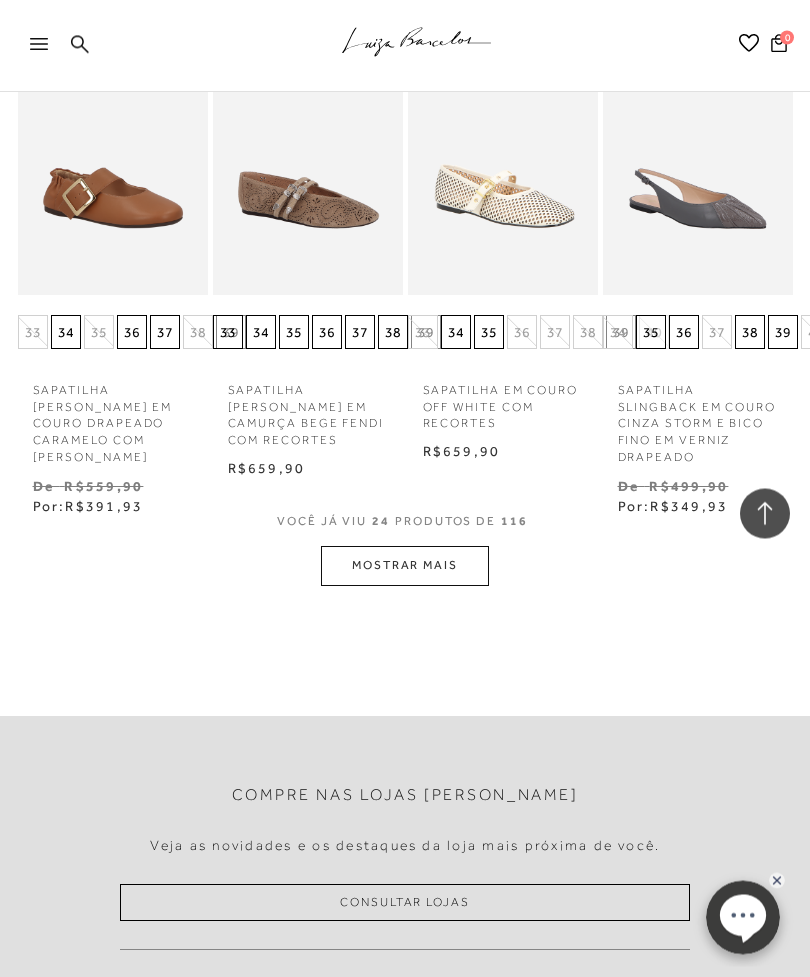 scroll, scrollTop: 2184, scrollLeft: 0, axis: vertical 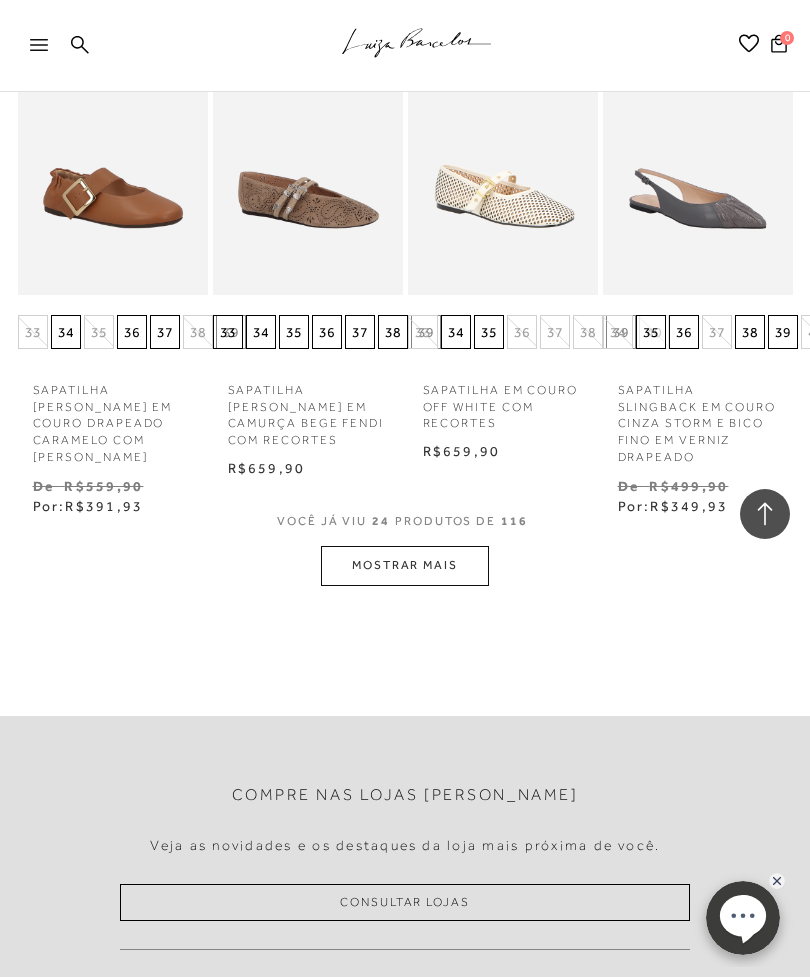 click on "MOSTRAR MAIS" at bounding box center (405, 565) 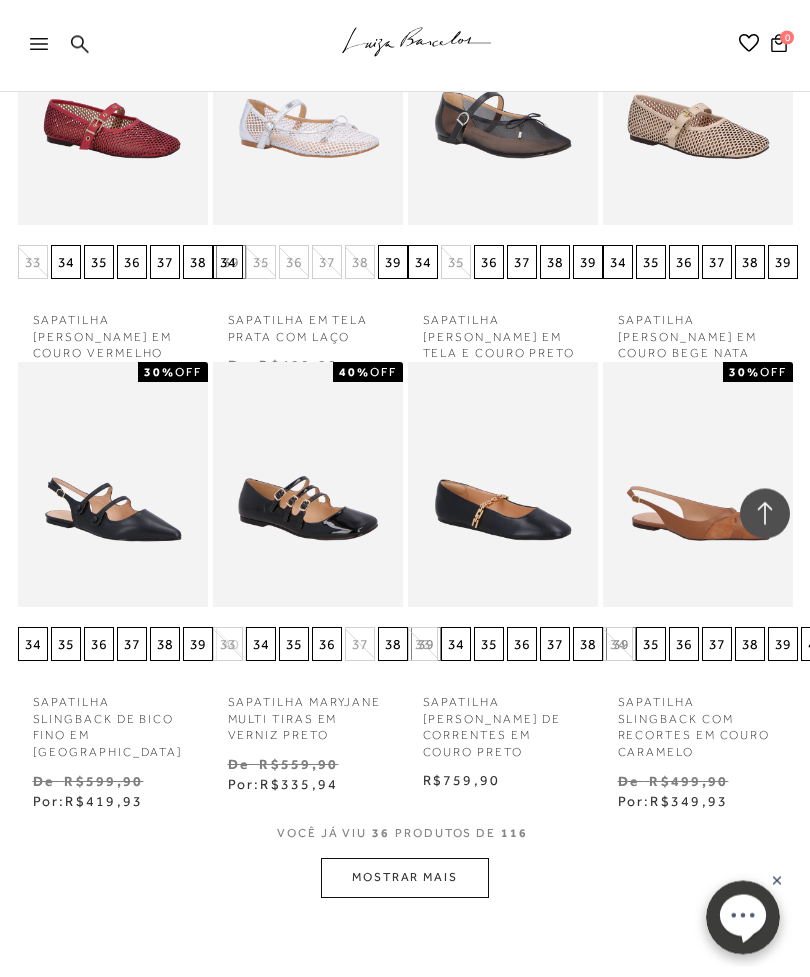 scroll, scrollTop: 3022, scrollLeft: 0, axis: vertical 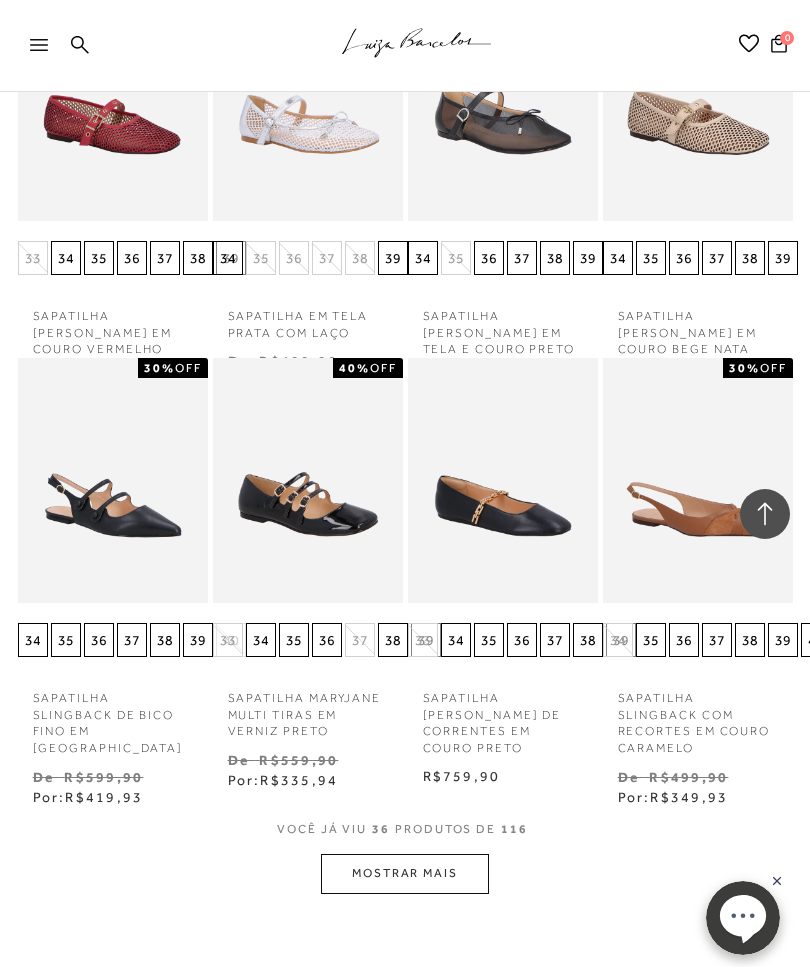 click on "MOSTRAR MAIS" at bounding box center (405, 873) 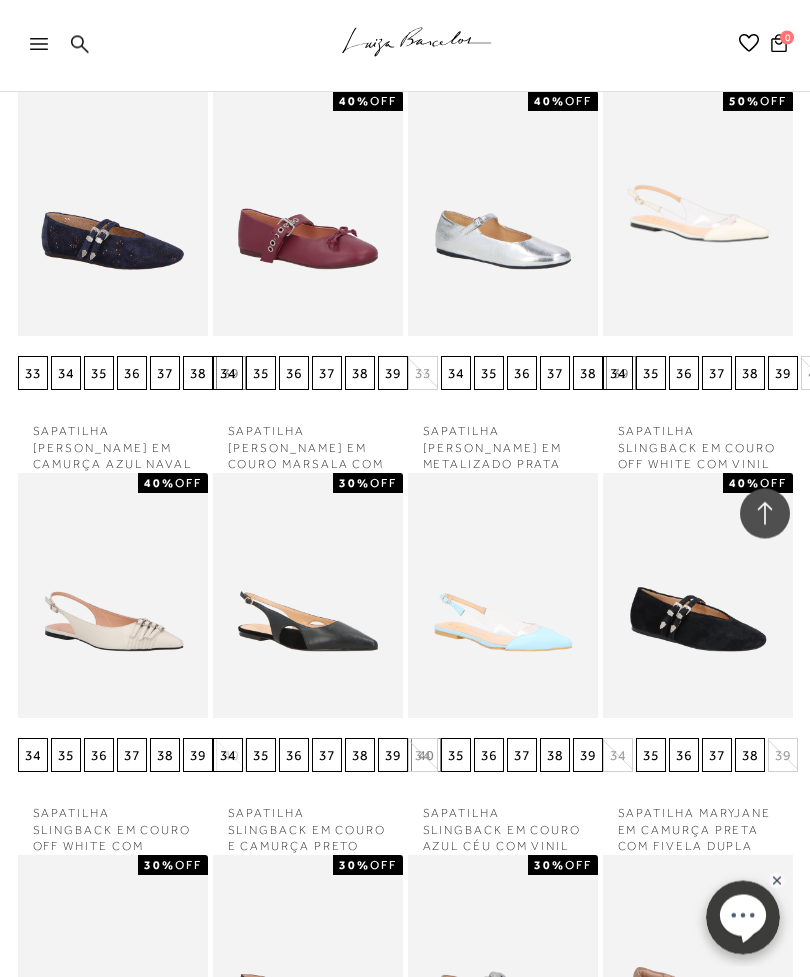 scroll, scrollTop: 3675, scrollLeft: 0, axis: vertical 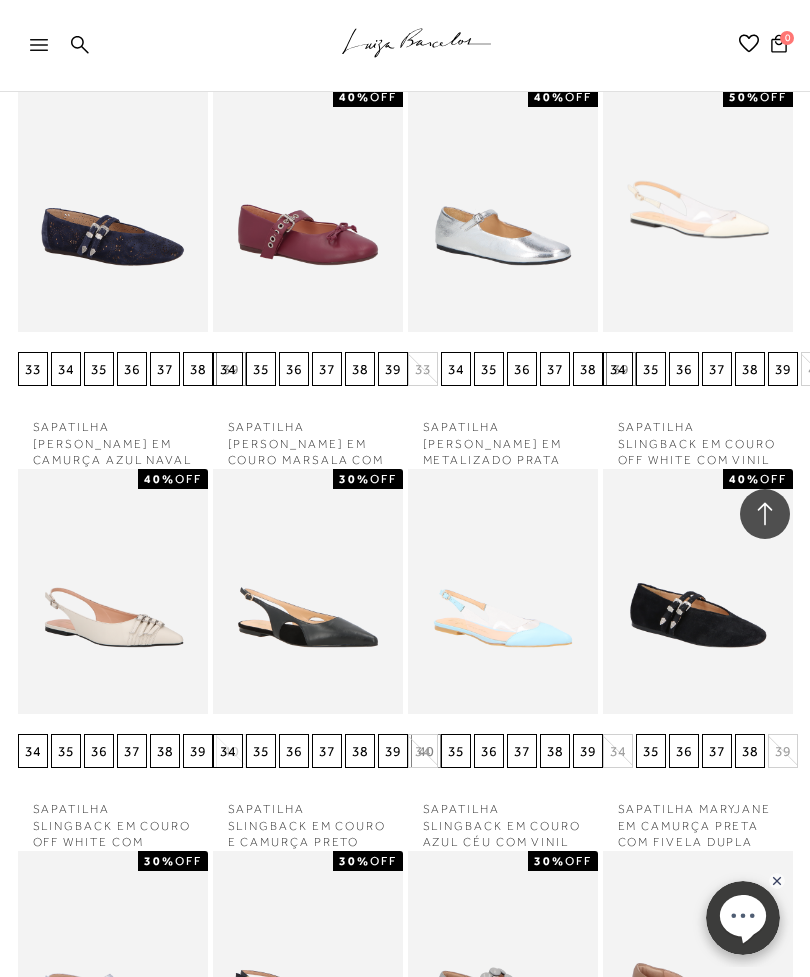 click at bounding box center (698, 591) 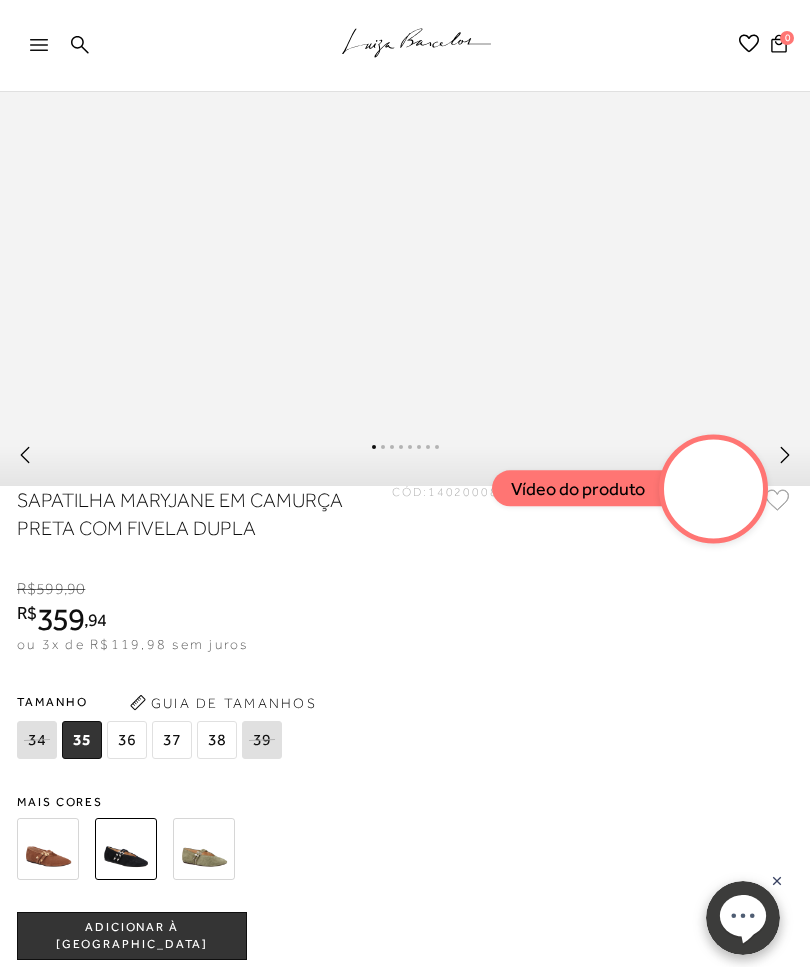 scroll, scrollTop: 902, scrollLeft: 0, axis: vertical 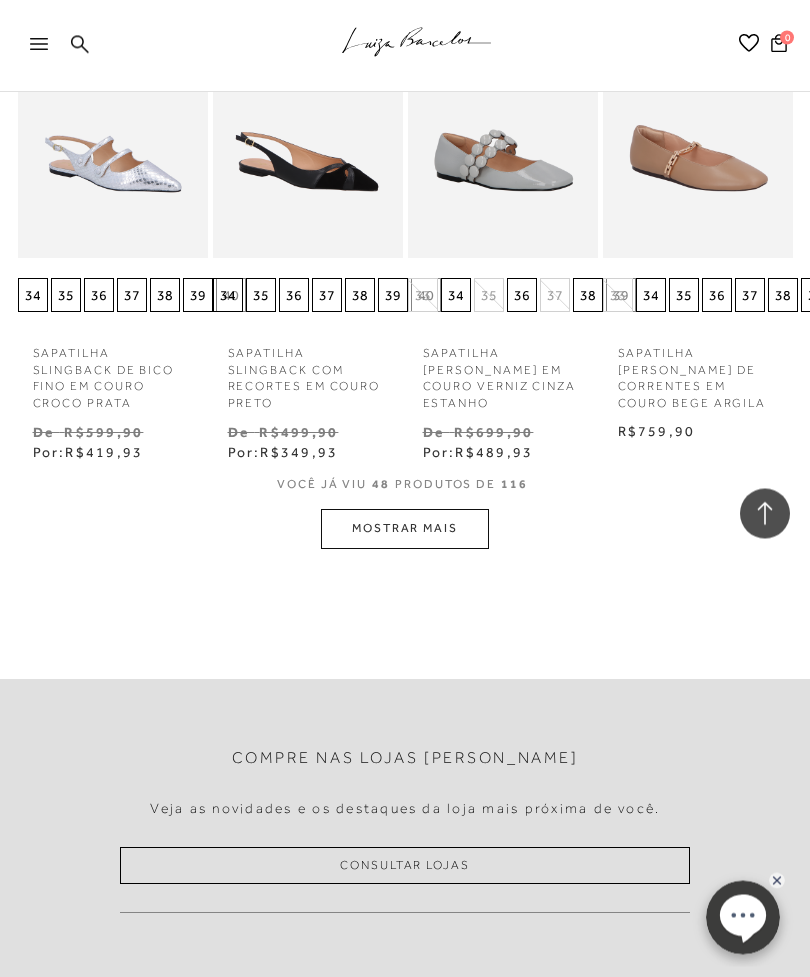 click on "MOSTRAR MAIS" at bounding box center [405, 529] 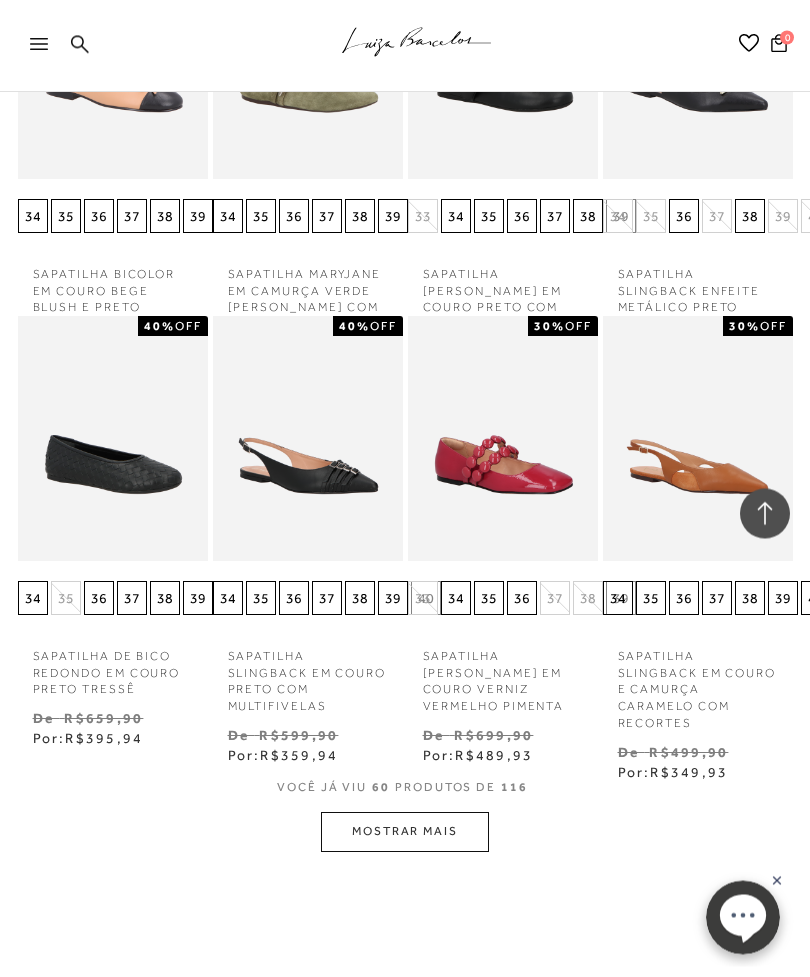 scroll, scrollTop: 5429, scrollLeft: 0, axis: vertical 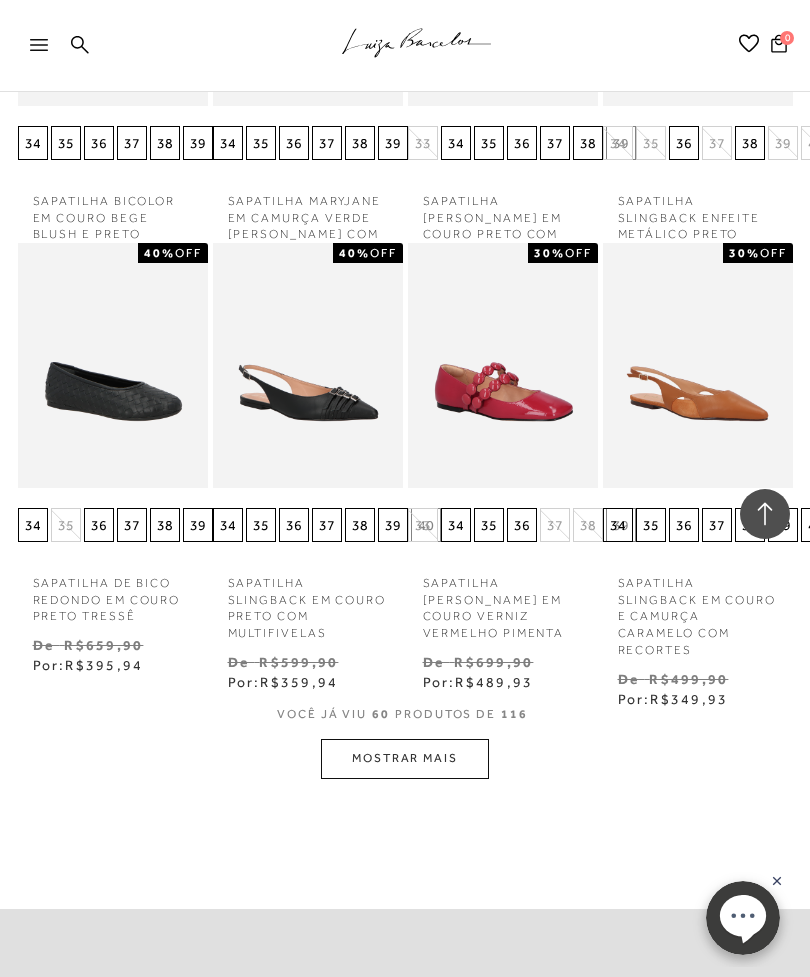 click on "MOSTRAR MAIS" at bounding box center (405, 758) 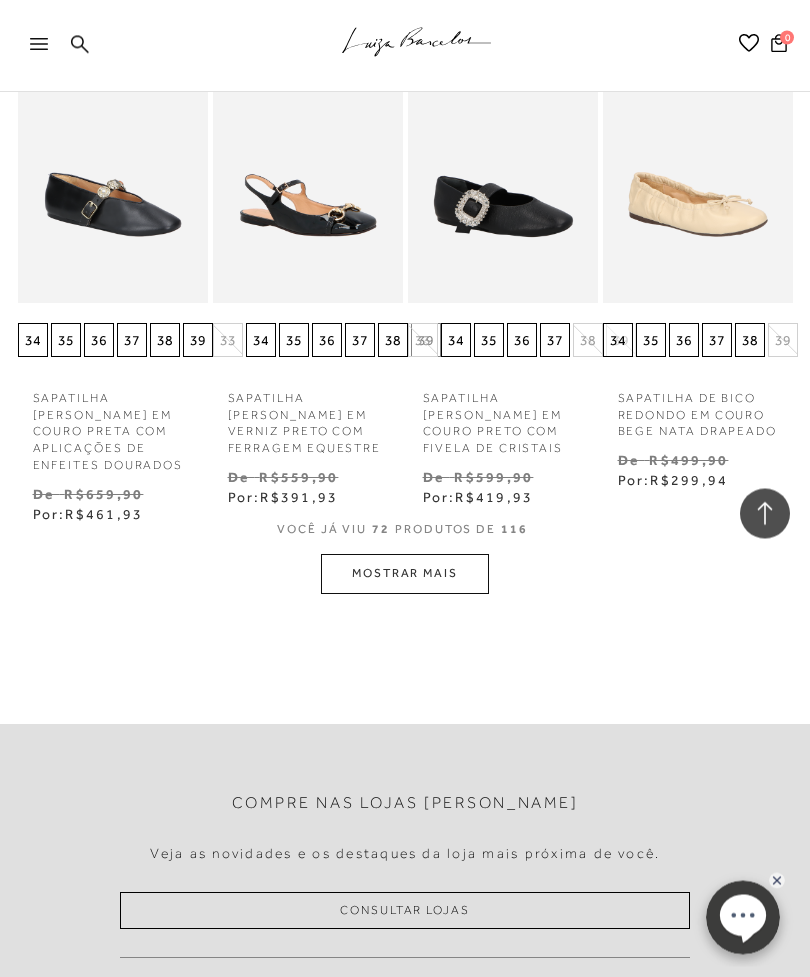 scroll, scrollTop: 6768, scrollLeft: 0, axis: vertical 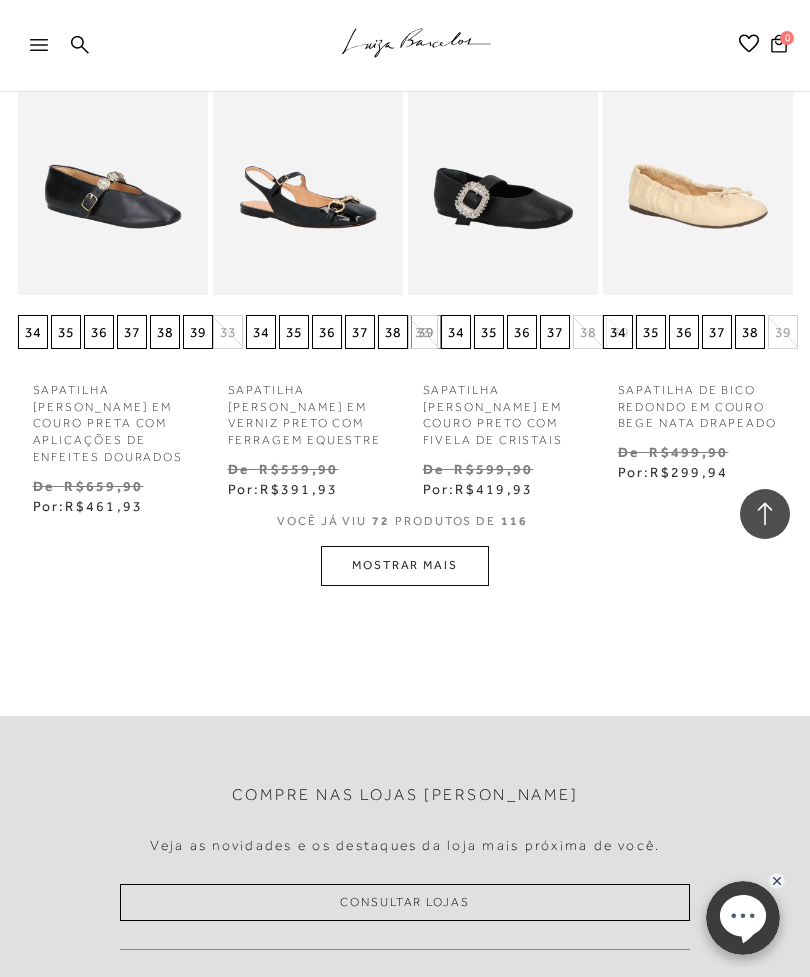 click on "MOSTRAR MAIS" at bounding box center [405, 565] 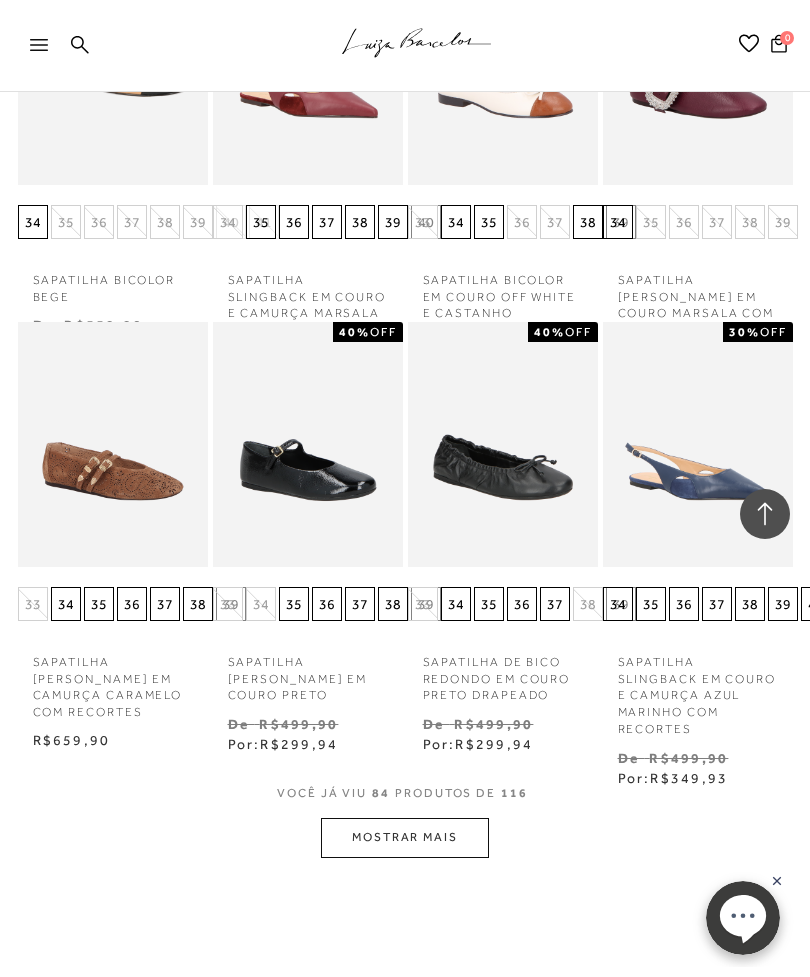 scroll, scrollTop: 7777, scrollLeft: 0, axis: vertical 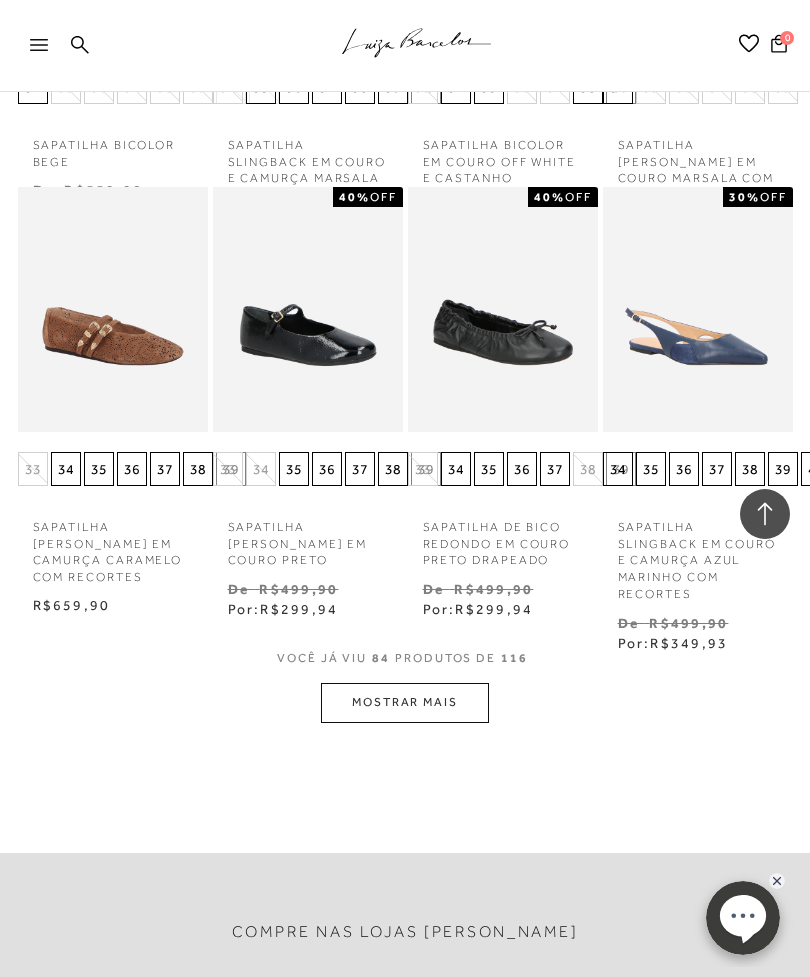 click at bounding box center [698, 309] 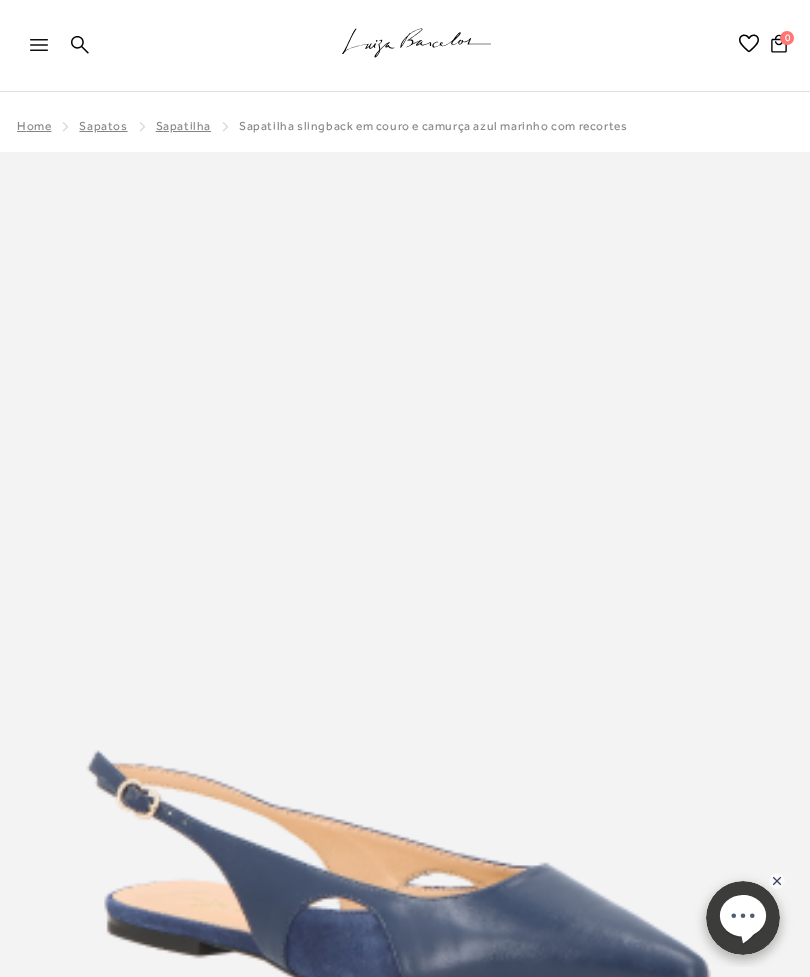 click on "Página de detalhes do produto de SAPATILHA SLINGBACK EM COURO E CAMURÇA AZUL MARINHO COM RECORTES está carregada.
.a{fill-rule:evenodd;stroke:#000!important;stroke-width:0!important;}
Acesse sua conta!
MINHA CONTA
MAIS LUIZA" at bounding box center [405, 488] 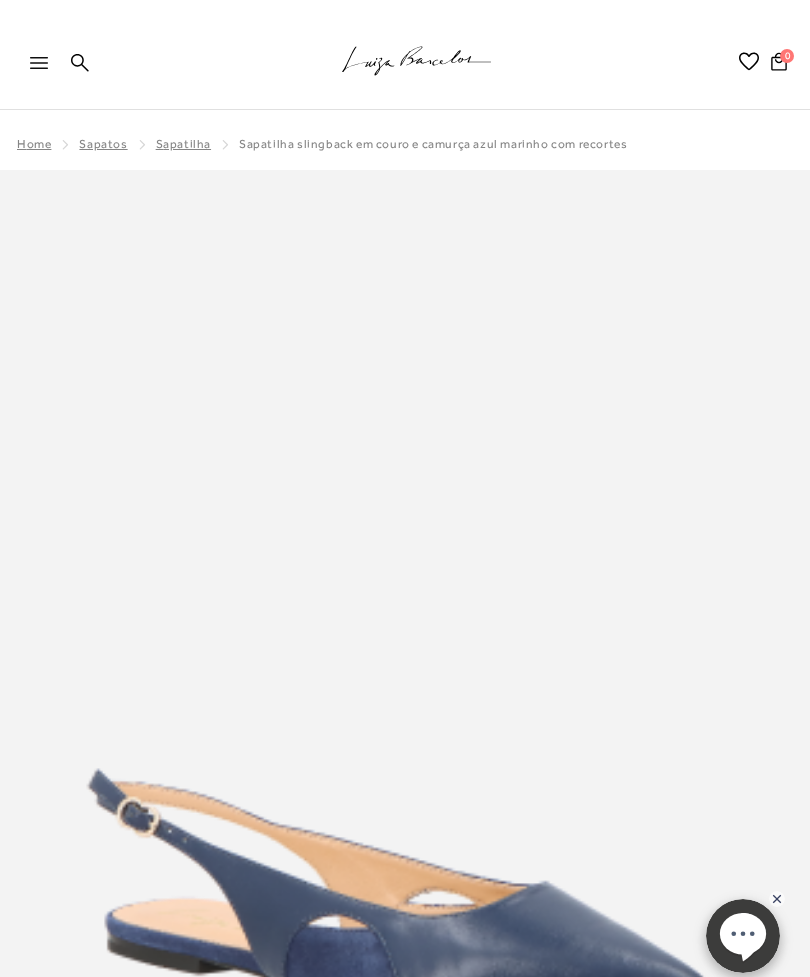 scroll, scrollTop: 0, scrollLeft: 0, axis: both 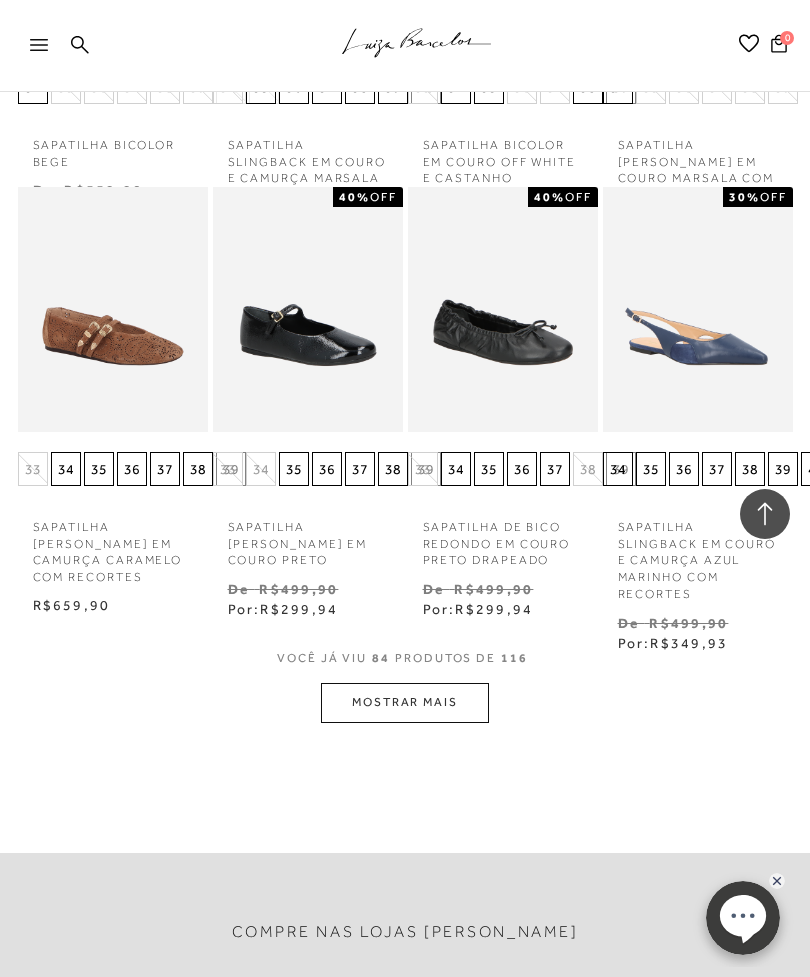 click on "MOSTRAR MAIS" at bounding box center [405, 702] 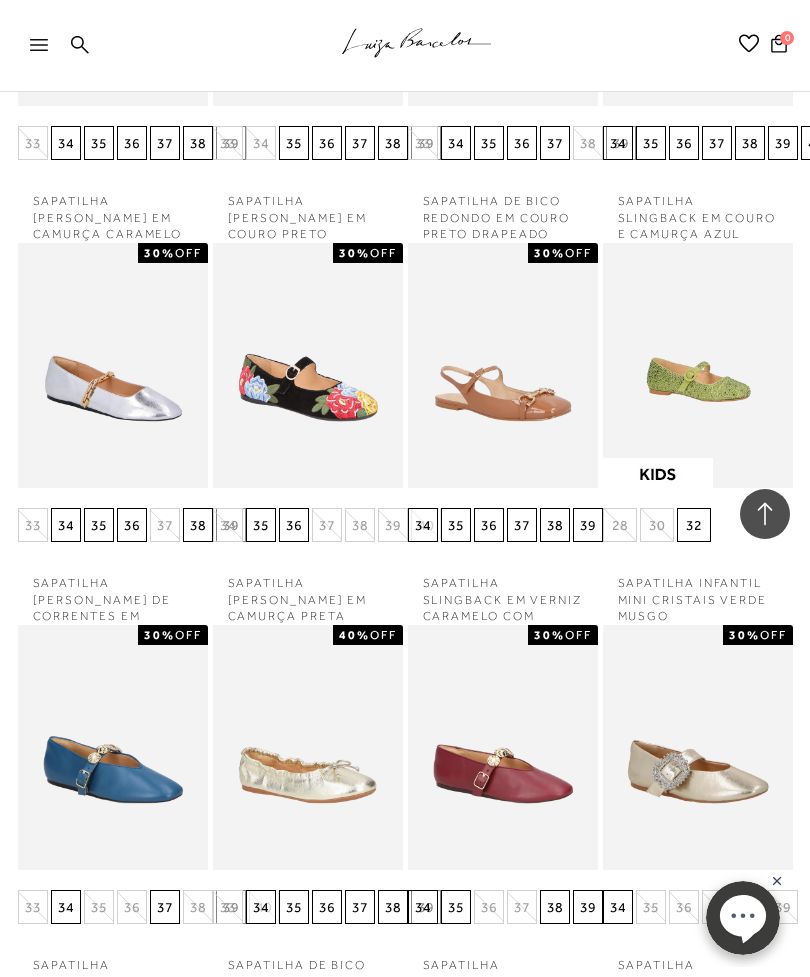 scroll, scrollTop: 8888, scrollLeft: 0, axis: vertical 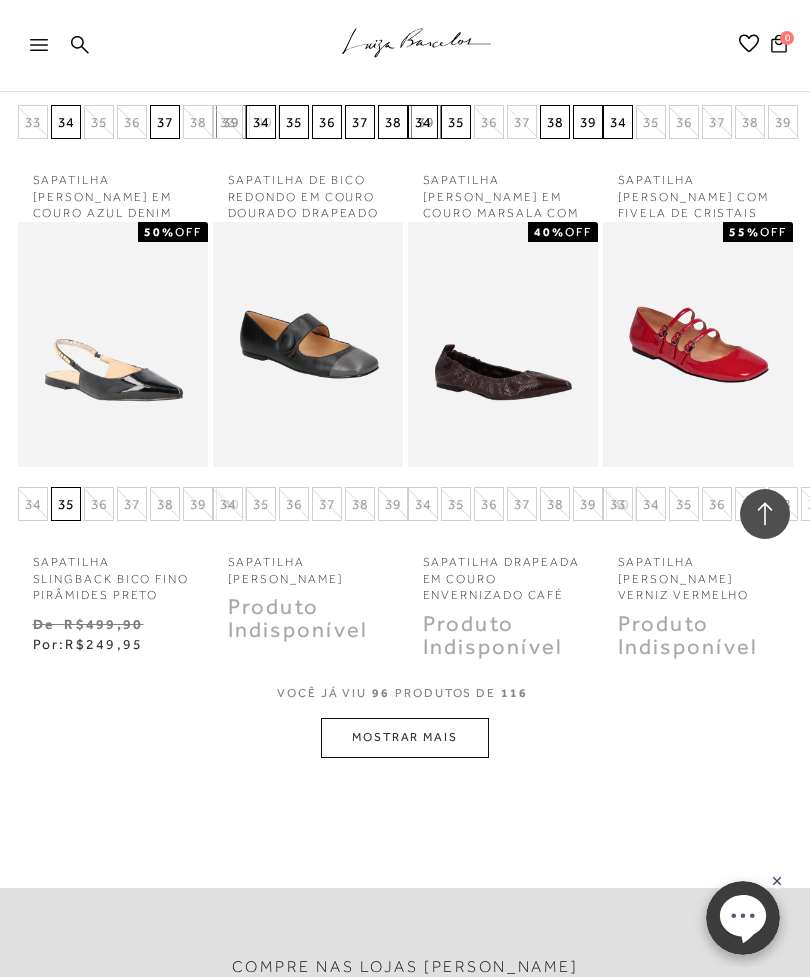click on "MOSTRAR MAIS" at bounding box center [405, 737] 